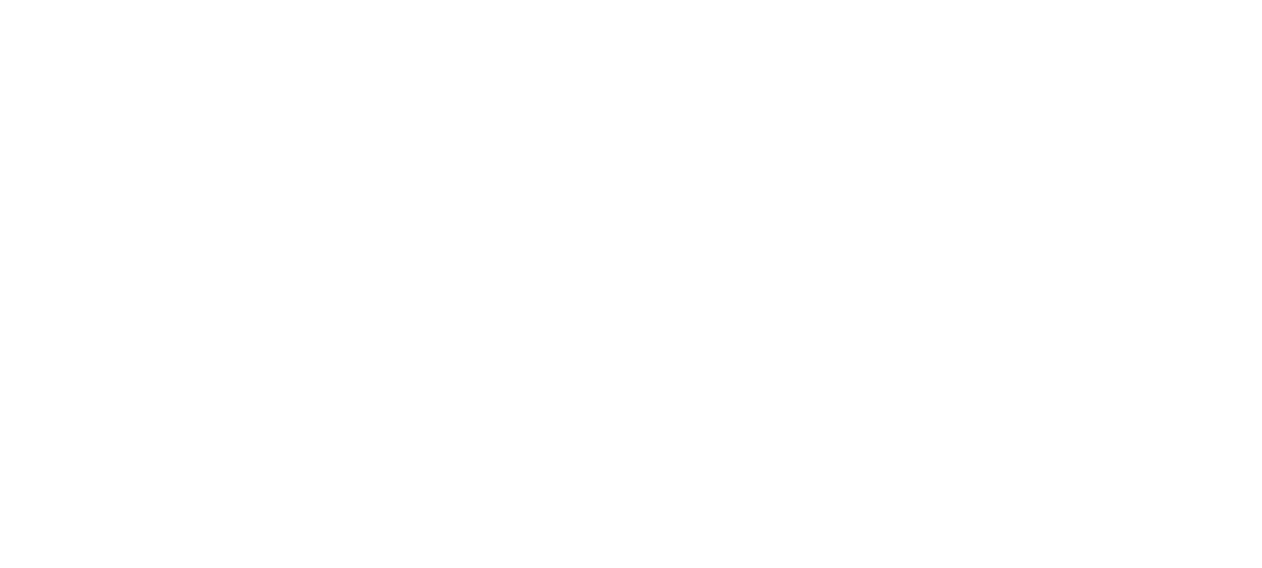scroll, scrollTop: 0, scrollLeft: 0, axis: both 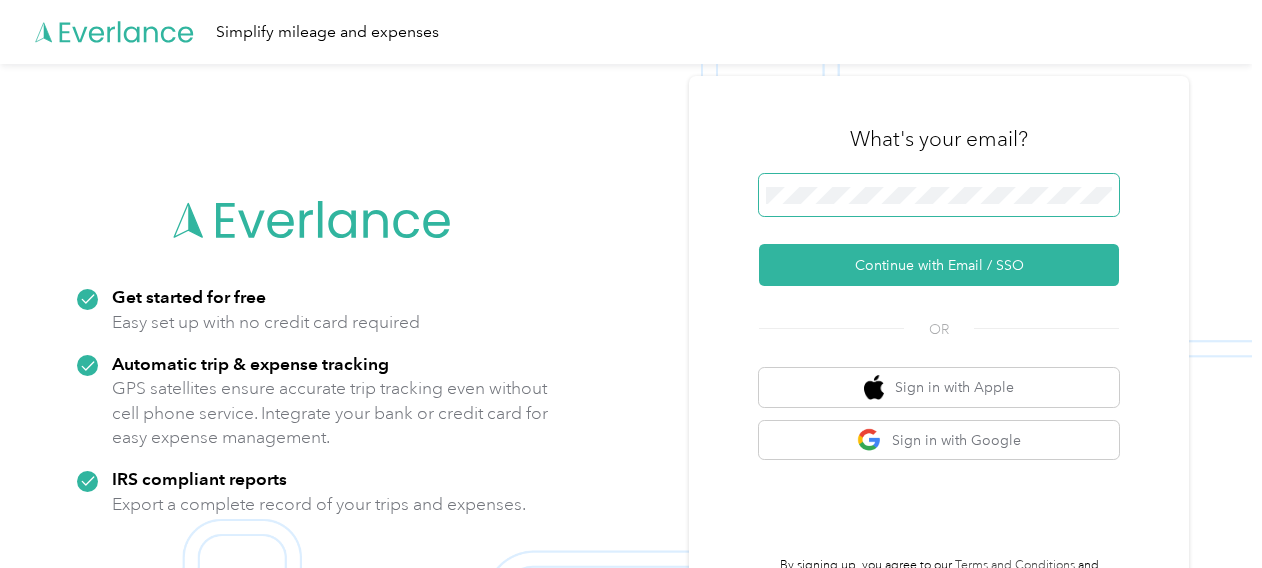 click at bounding box center [939, 195] 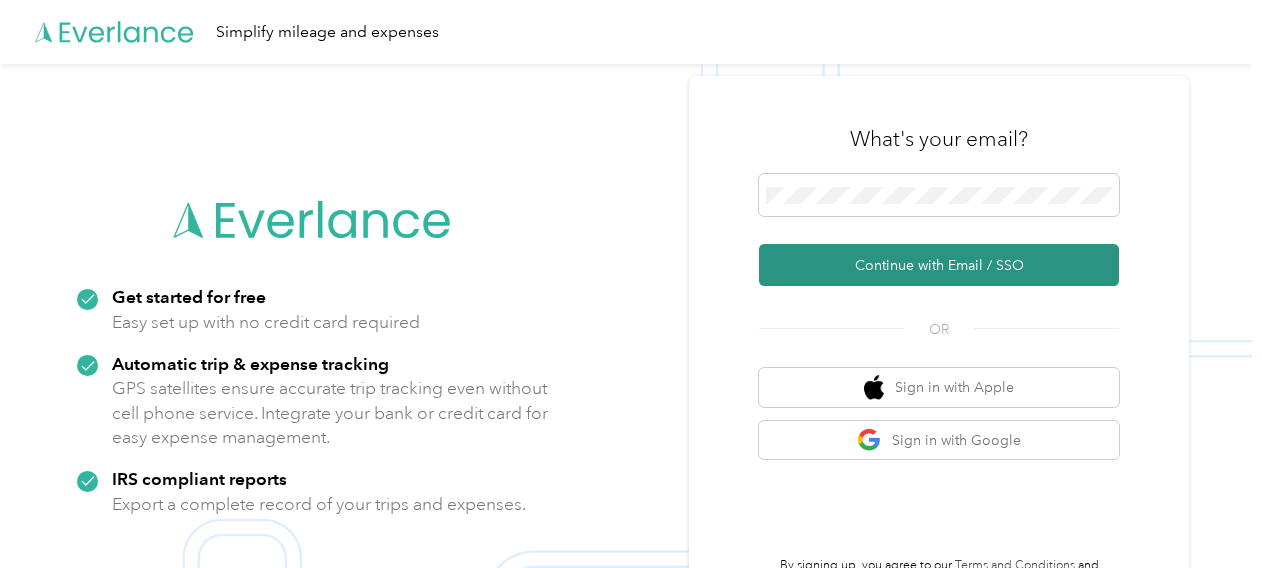 click on "Continue with Email / SSO" at bounding box center [939, 265] 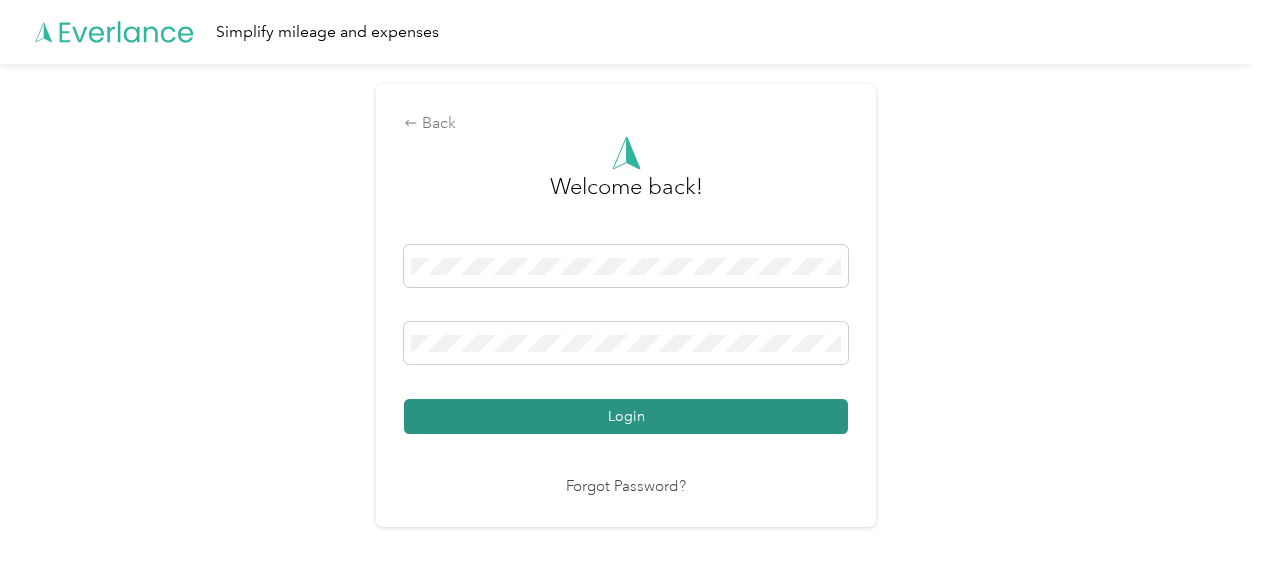 click on "Login" at bounding box center [626, 416] 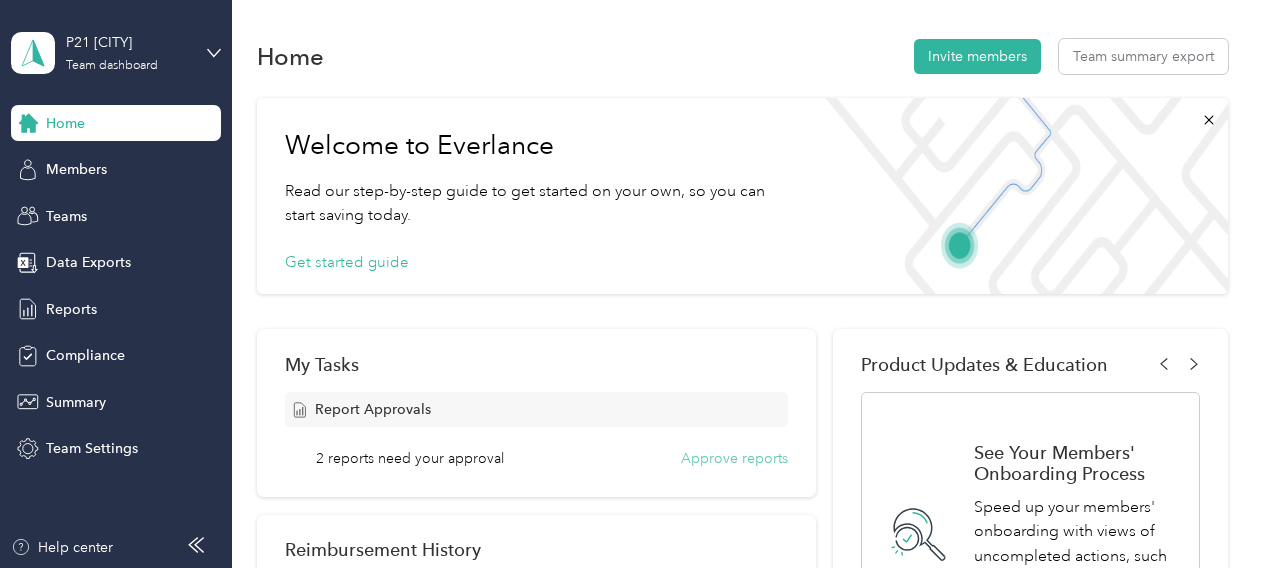 click on "Approve reports" at bounding box center (734, 458) 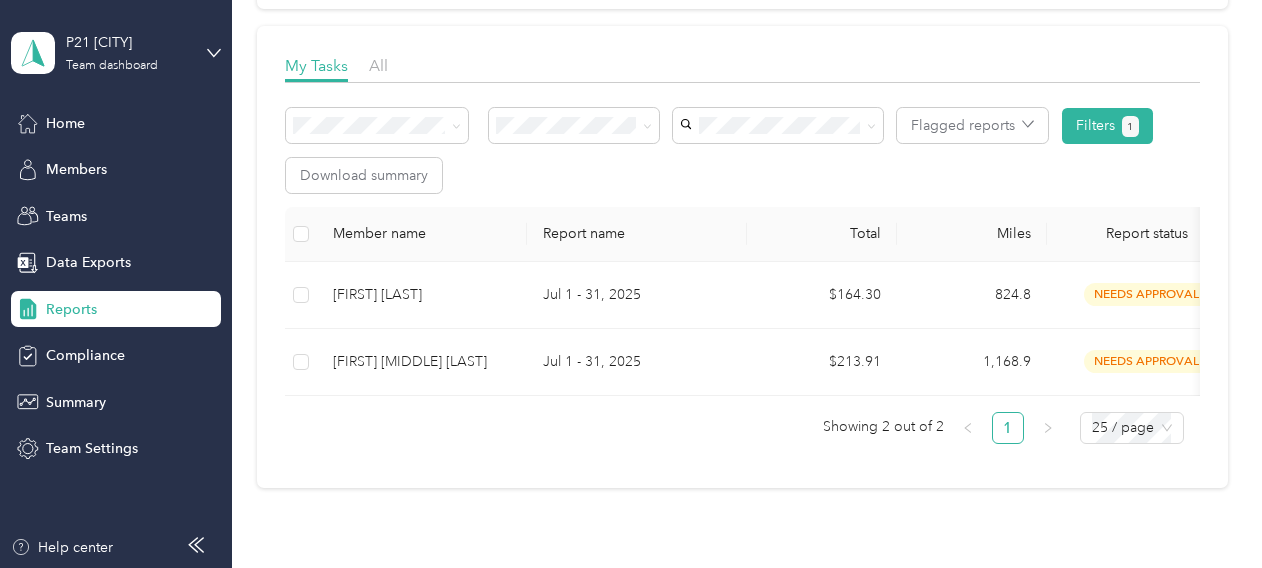 scroll, scrollTop: 300, scrollLeft: 0, axis: vertical 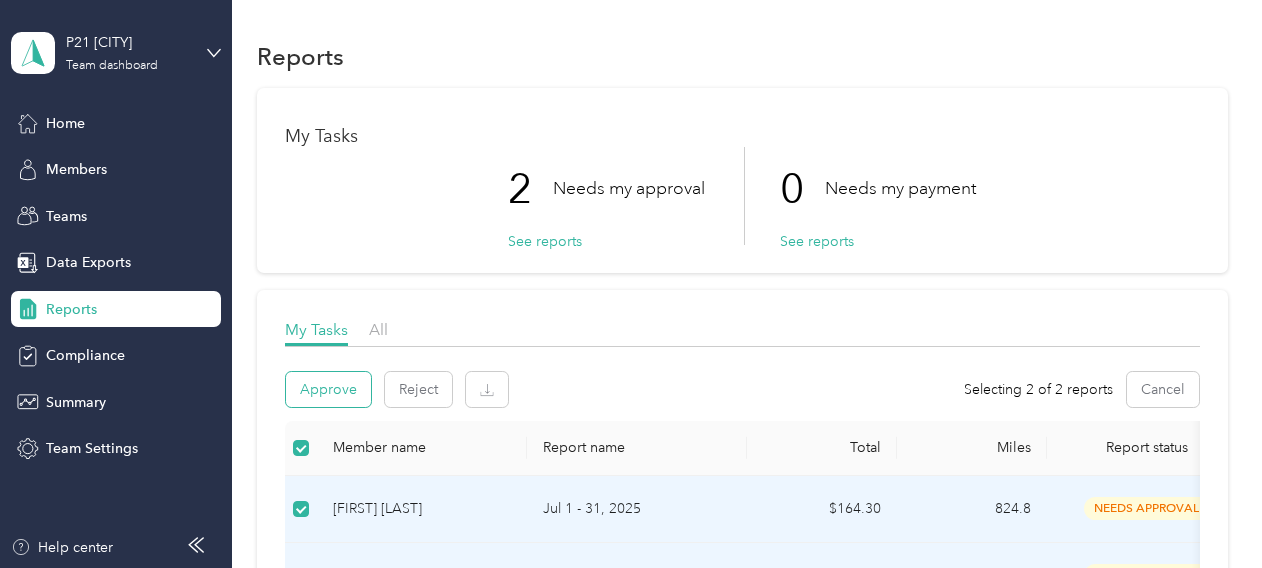click on "Approve" at bounding box center (328, 389) 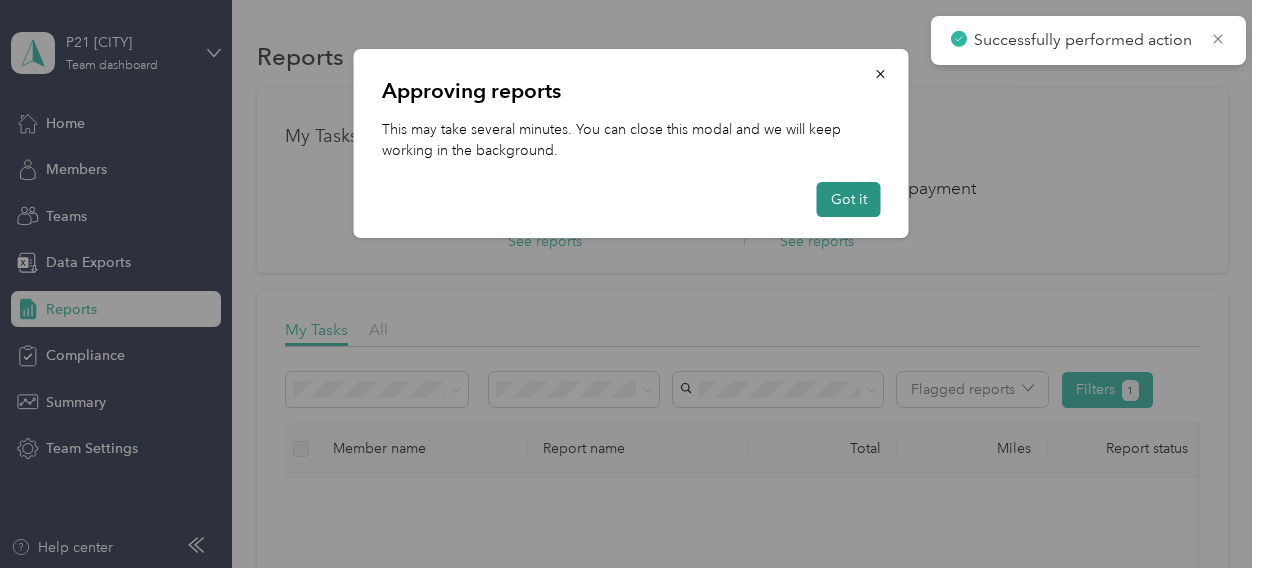 click on "Got it" at bounding box center (849, 199) 